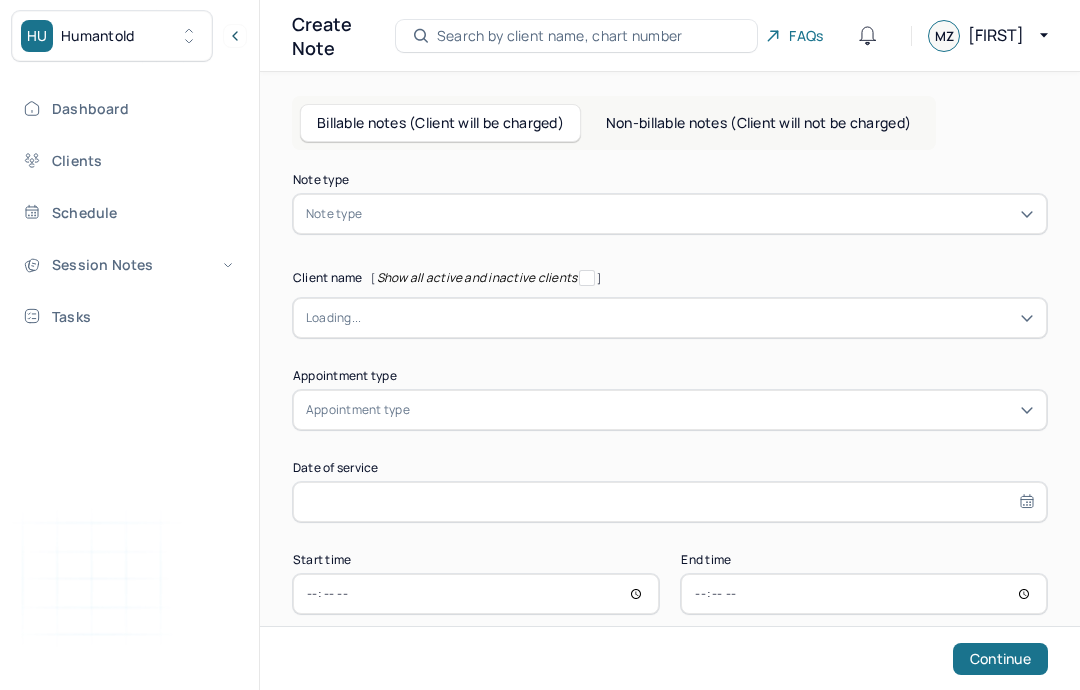 scroll, scrollTop: 80, scrollLeft: 0, axis: vertical 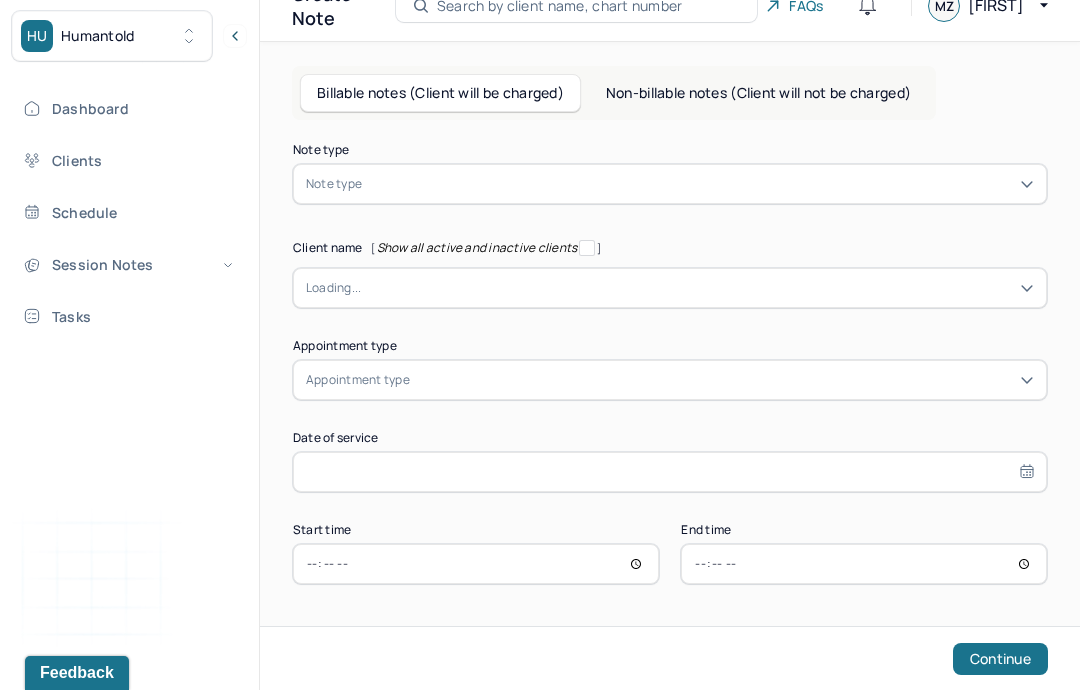 click on "Session Notes" at bounding box center (128, 264) 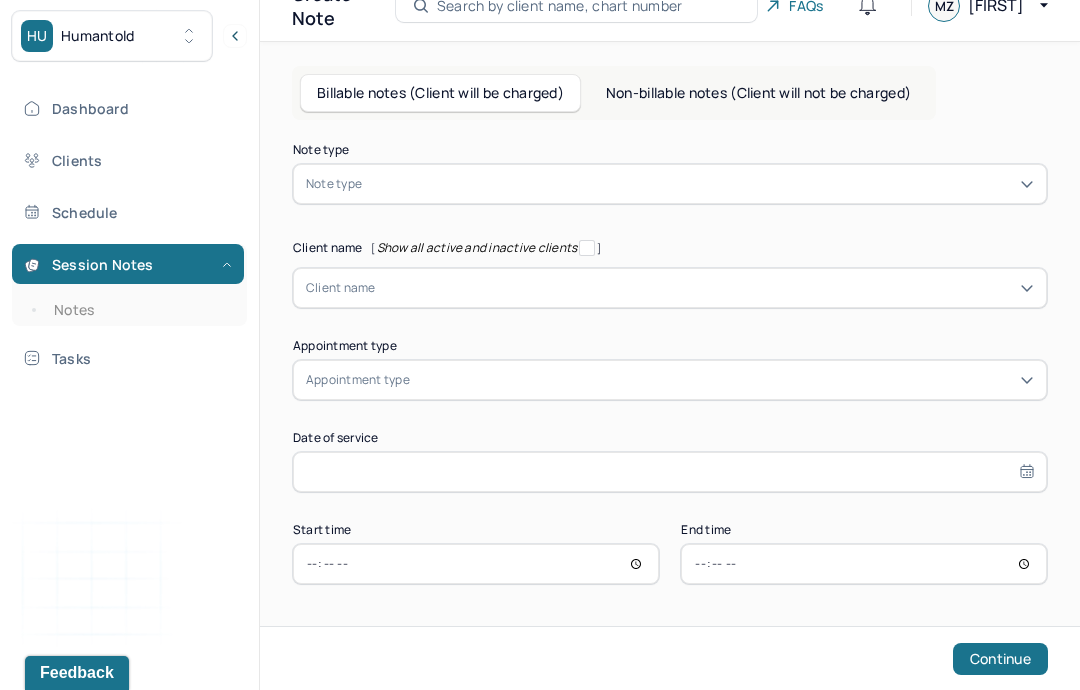 click on "Notes" at bounding box center [139, 310] 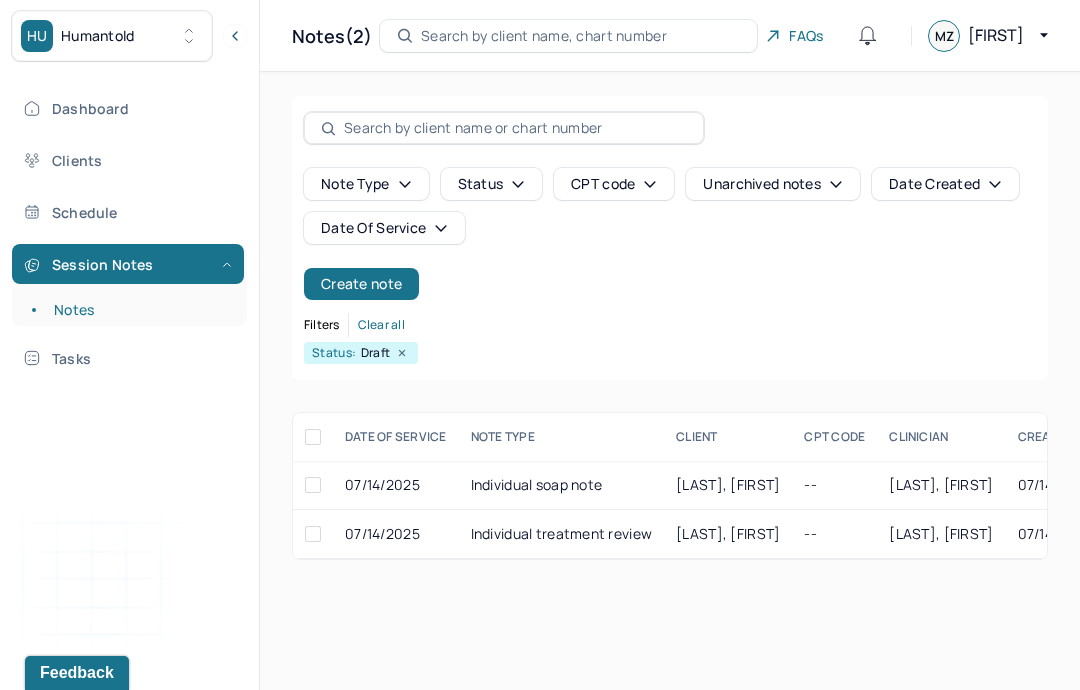 click on "Create note" at bounding box center [361, 284] 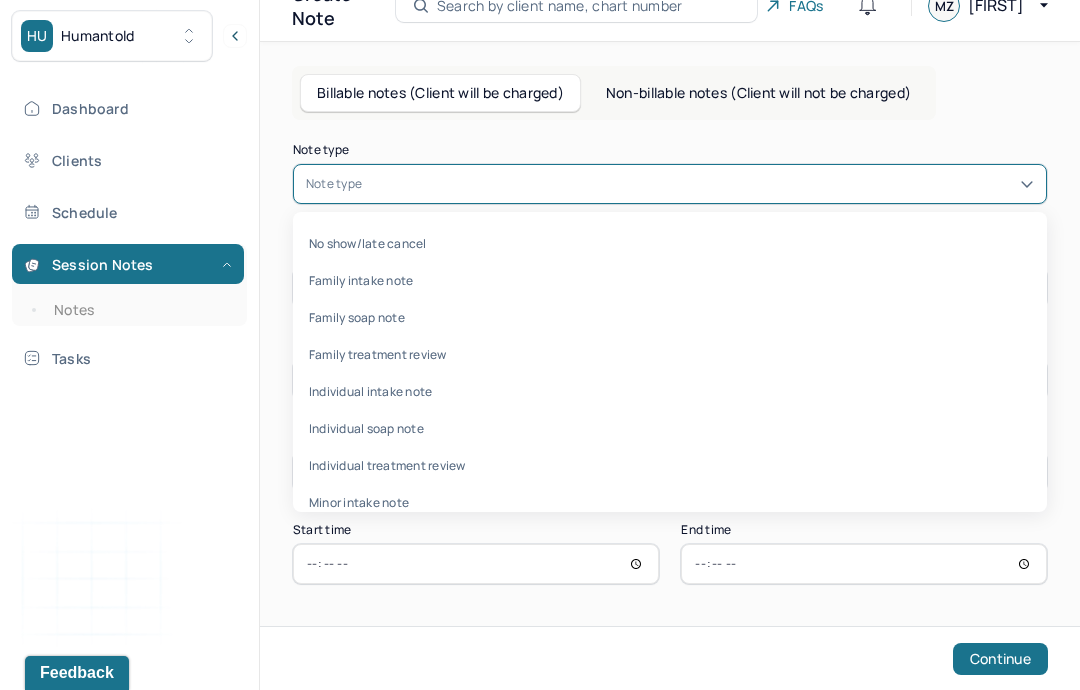 click on "Individual treatment review" at bounding box center [670, 465] 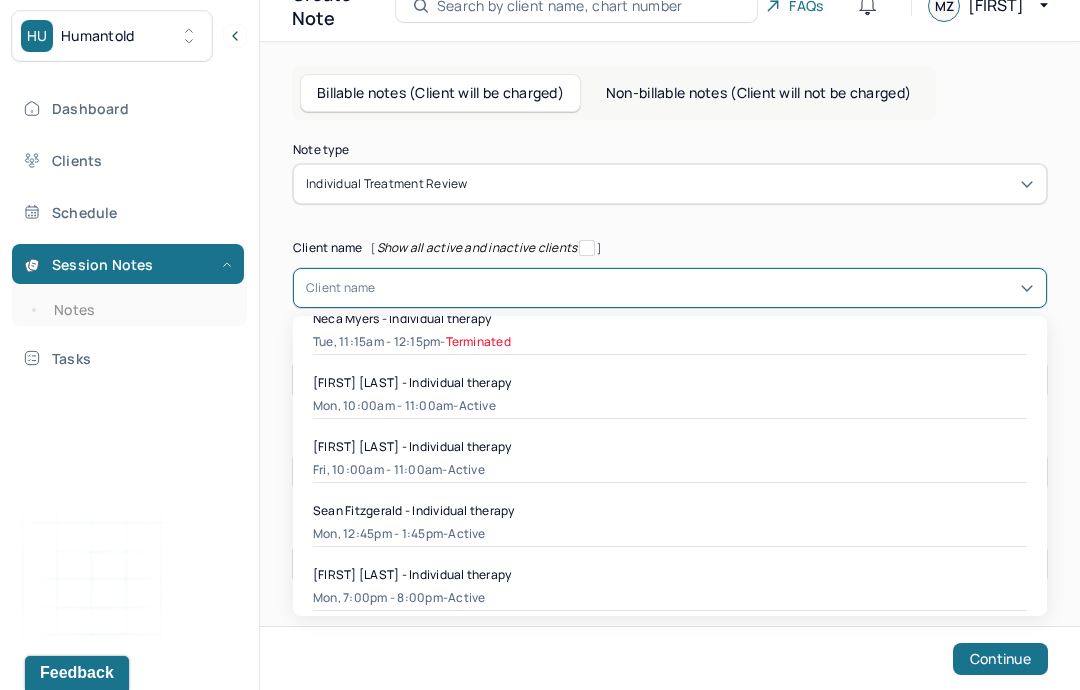 scroll, scrollTop: 655, scrollLeft: 0, axis: vertical 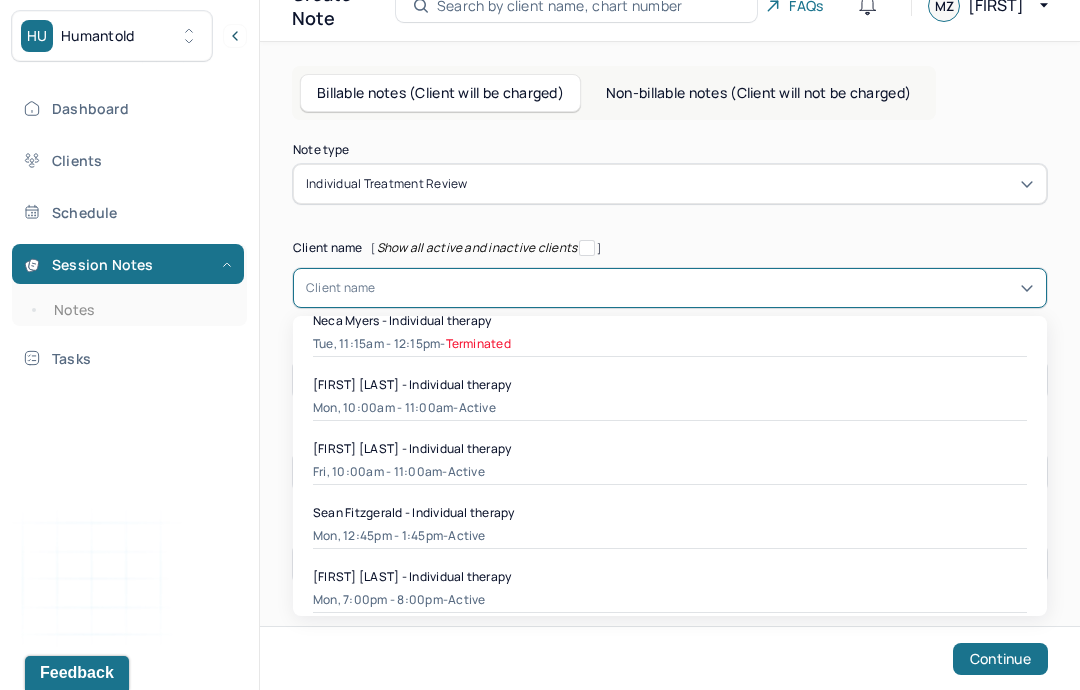 click on "[FIRST] [LAST] - Individual therapy" at bounding box center [670, 576] 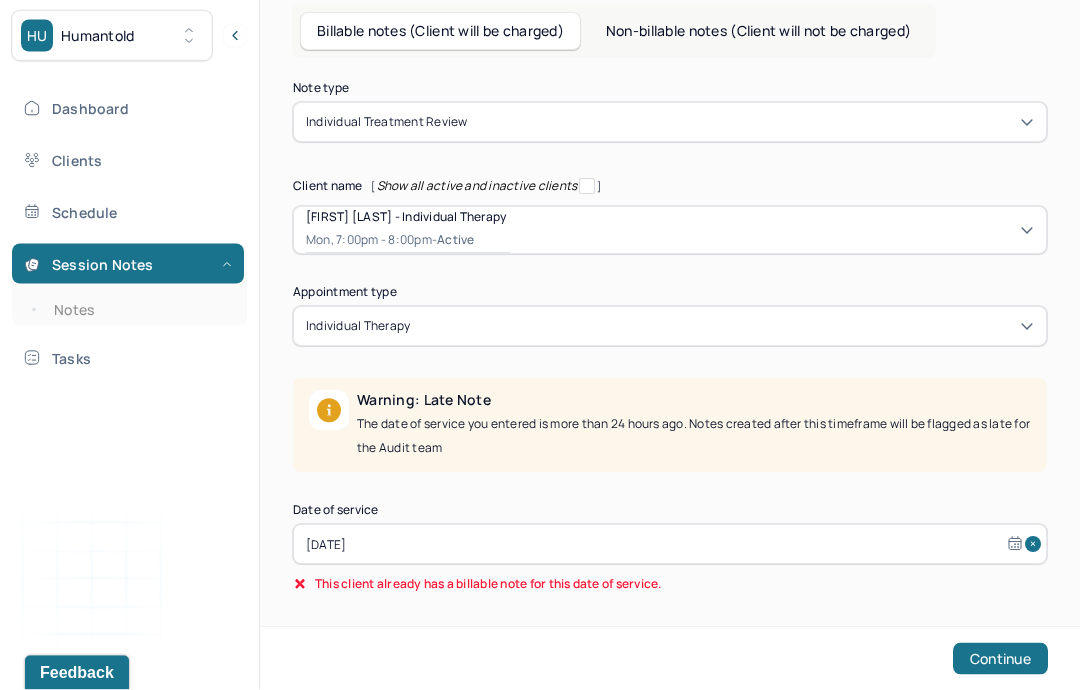 click on "[DATE]" at bounding box center (670, 545) 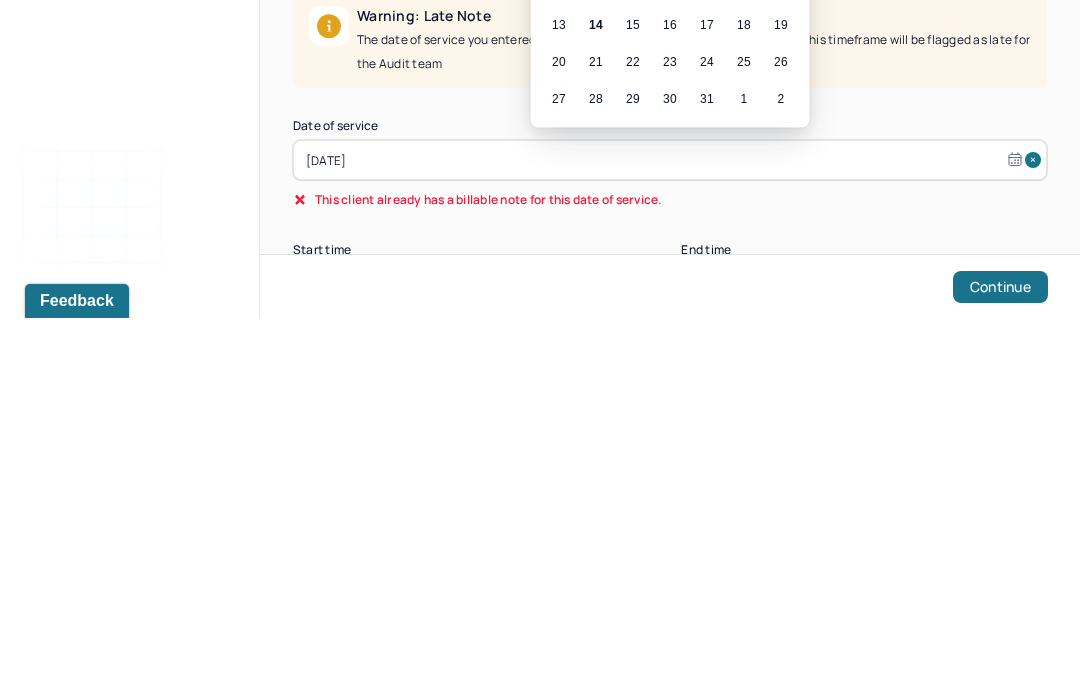 scroll, scrollTop: 137, scrollLeft: 0, axis: vertical 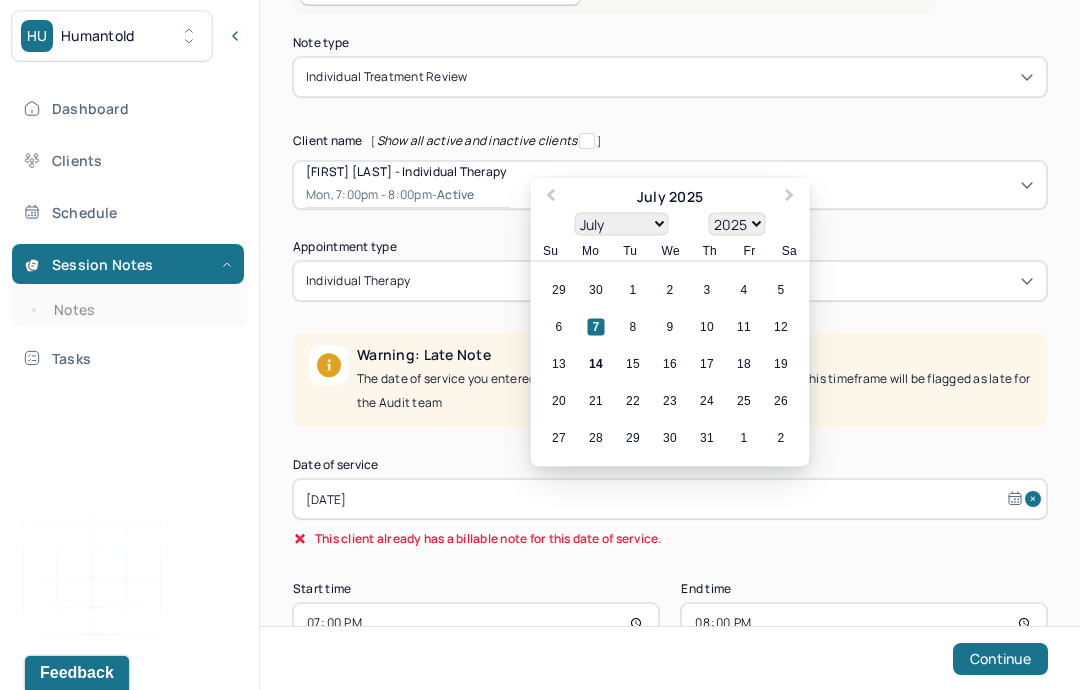 click on "14" at bounding box center [596, 364] 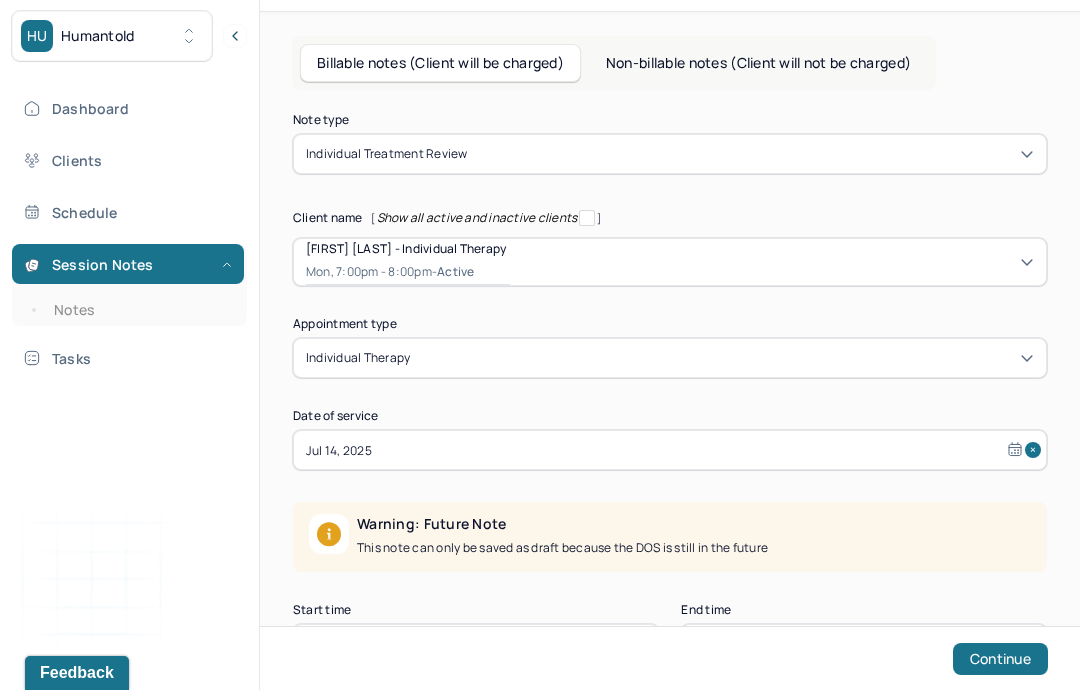 scroll, scrollTop: 140, scrollLeft: 0, axis: vertical 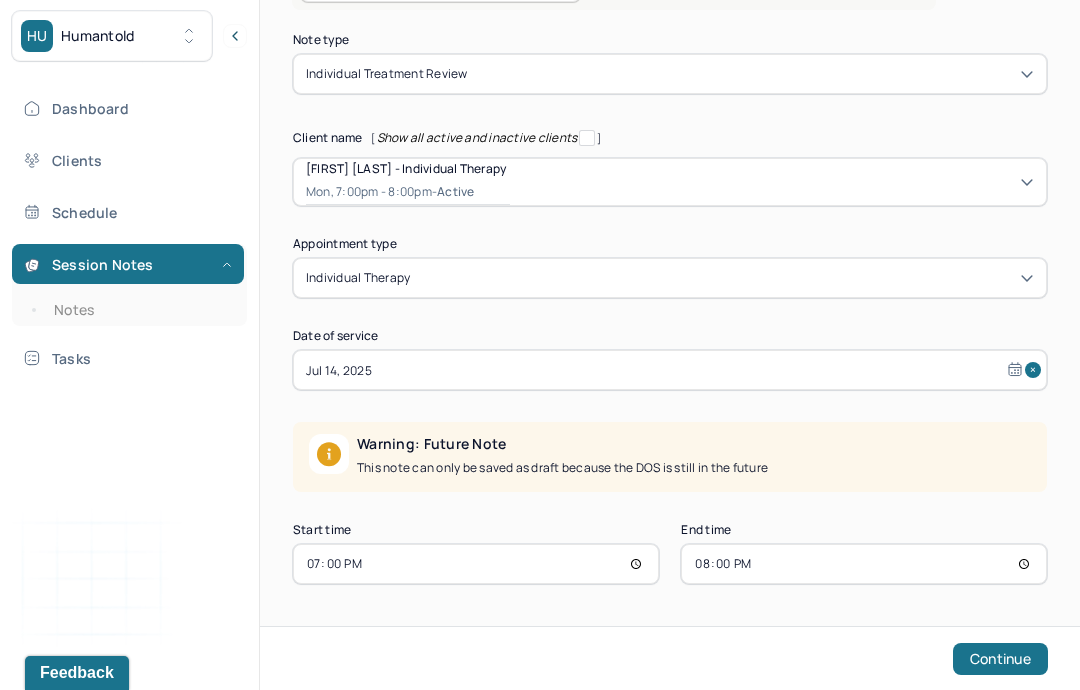 click on "19:00" at bounding box center (476, 564) 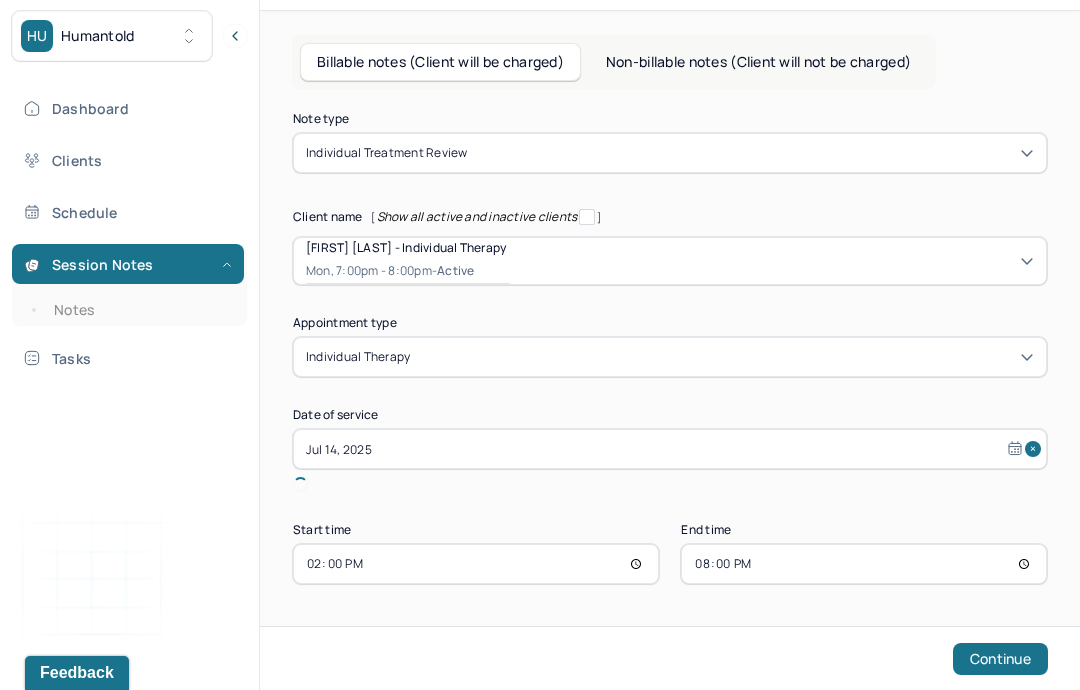 scroll, scrollTop: 80, scrollLeft: 0, axis: vertical 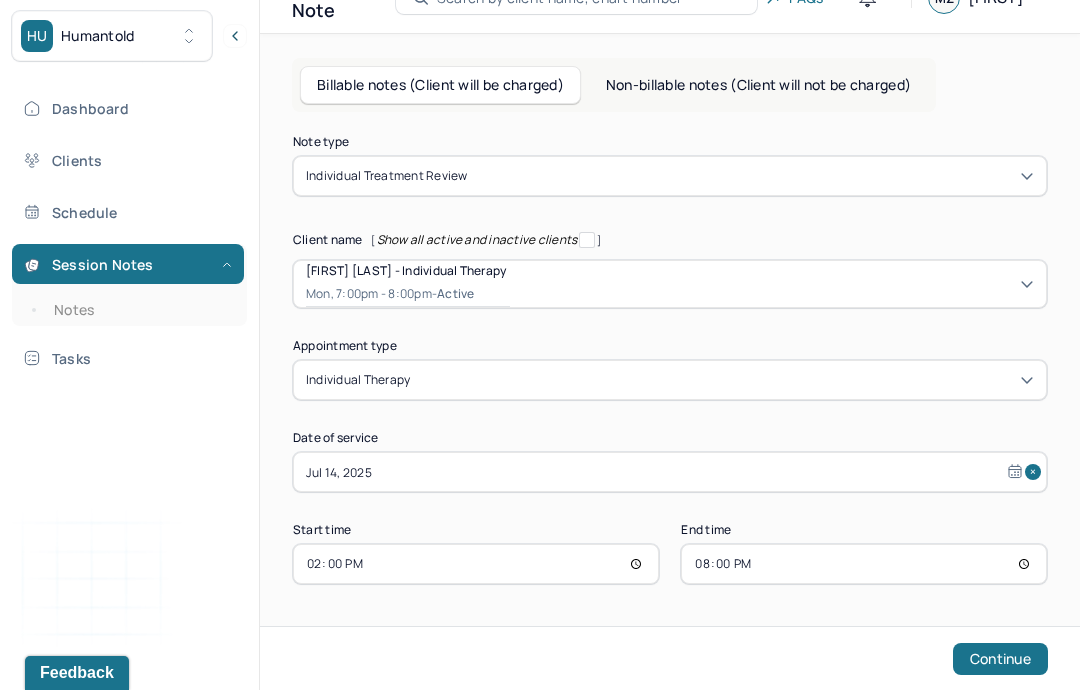 click on "20:00" at bounding box center (864, 564) 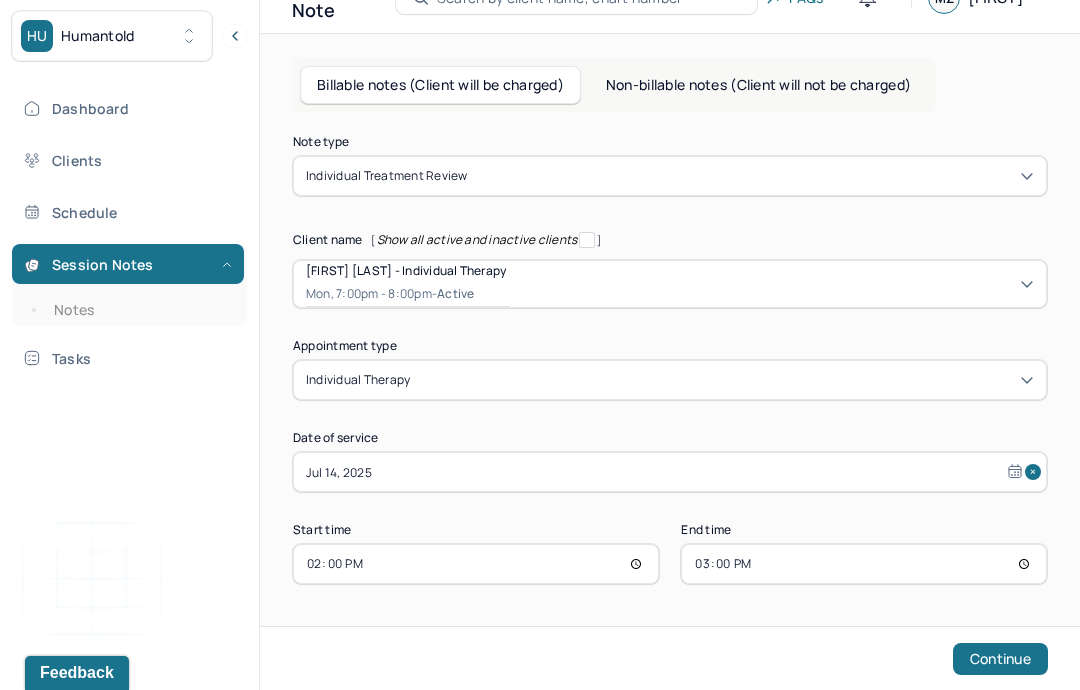 click on "Continue" at bounding box center [1000, 659] 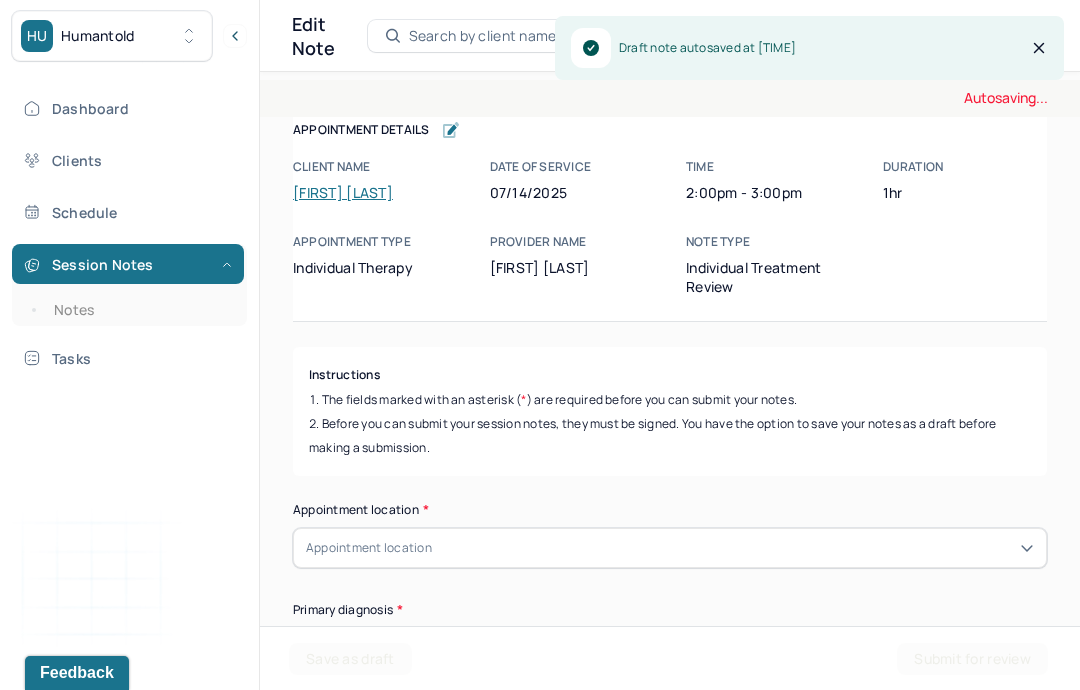 click on "Save as draft" at bounding box center (350, 659) 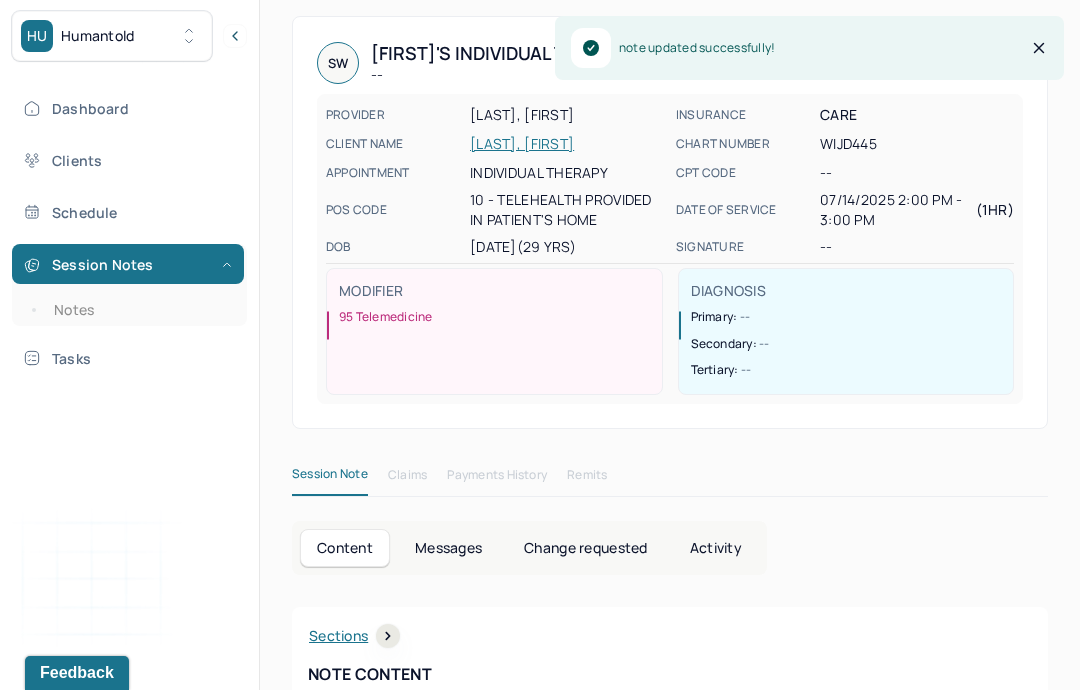 click on "Notes" at bounding box center [139, 310] 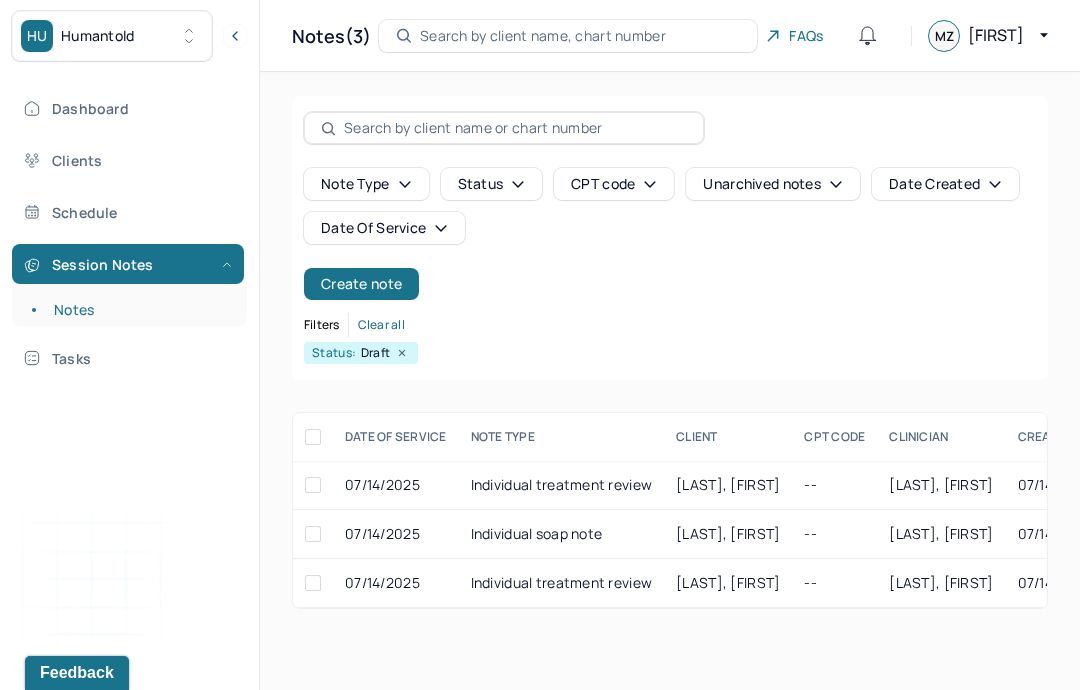 scroll, scrollTop: 79, scrollLeft: 0, axis: vertical 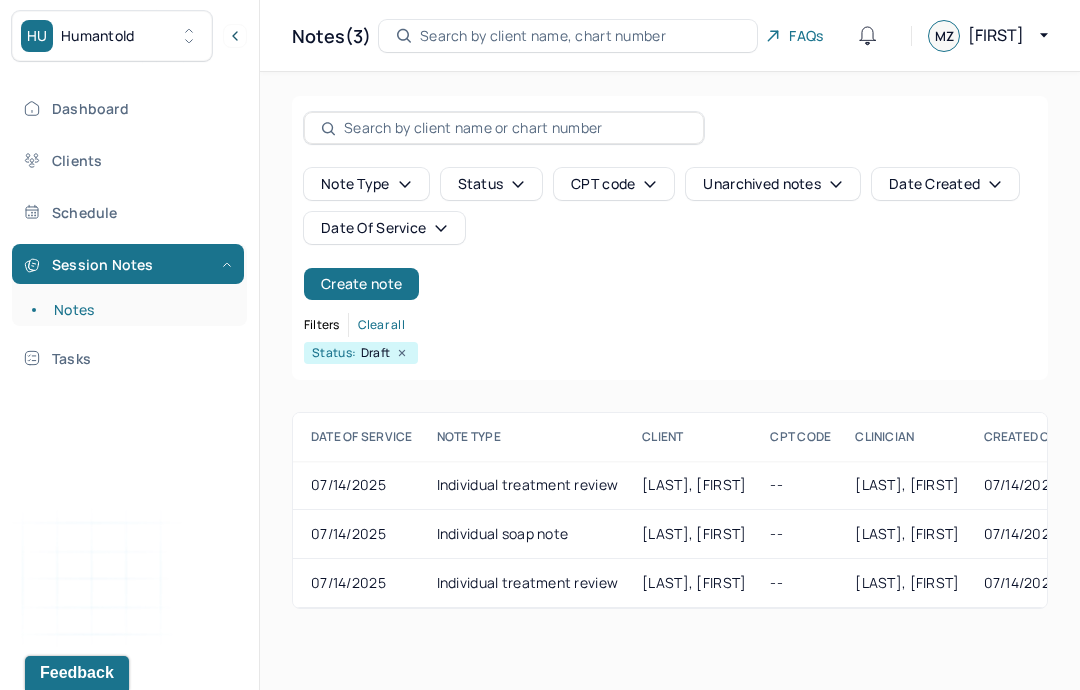 click on "Create note" at bounding box center (361, 284) 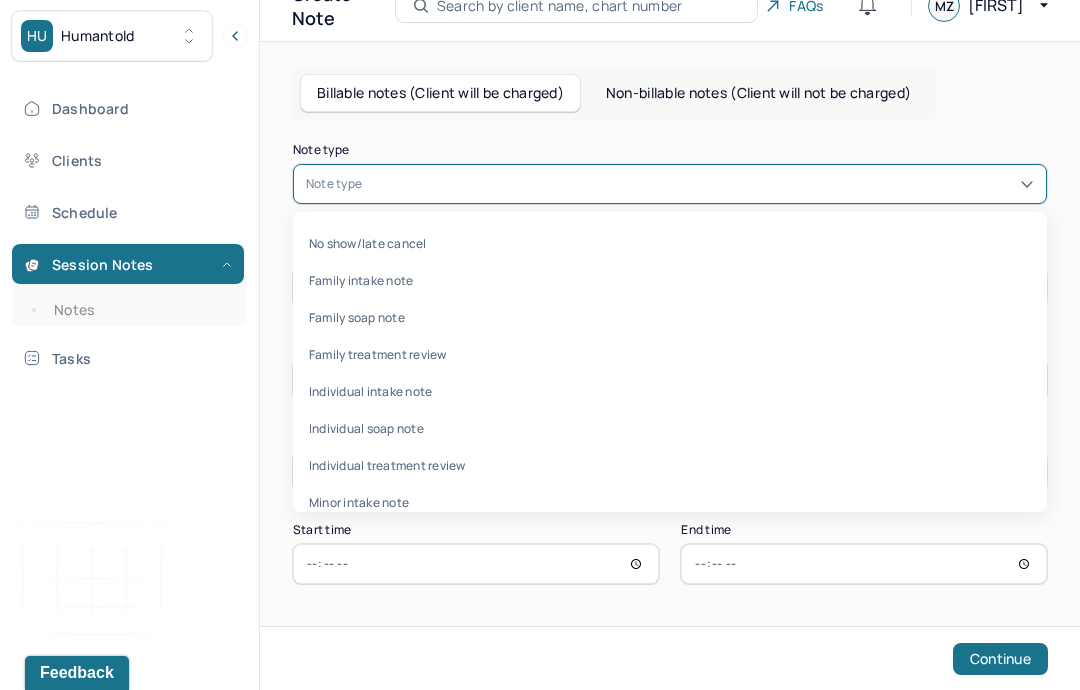 click on "Individual treatment review" at bounding box center [670, 465] 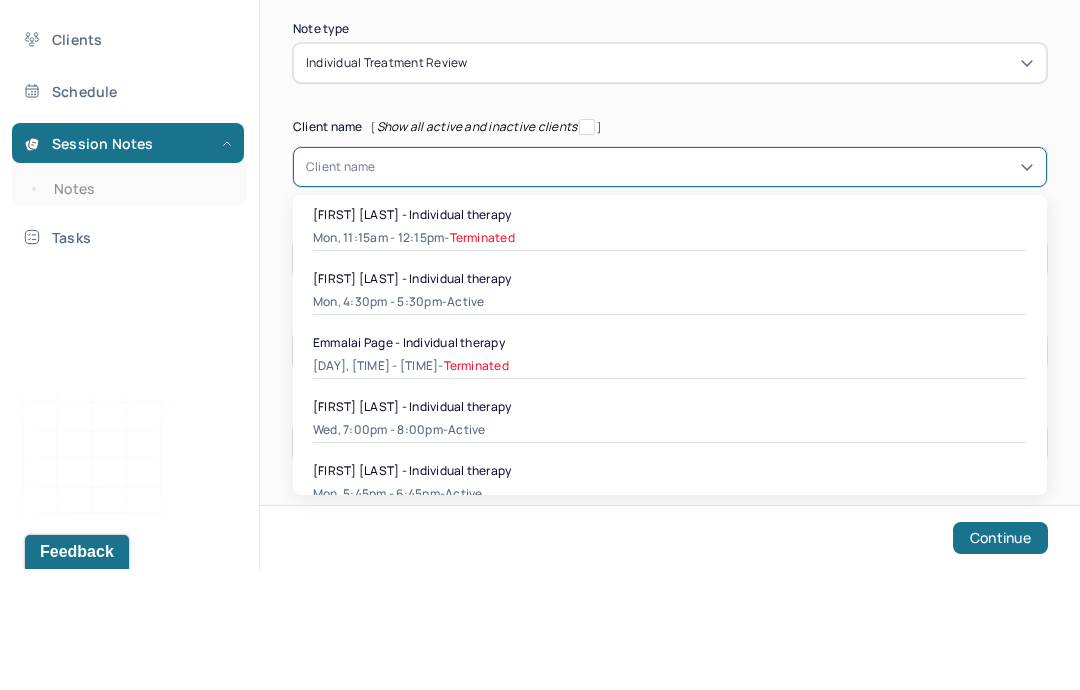 scroll, scrollTop: 80, scrollLeft: 0, axis: vertical 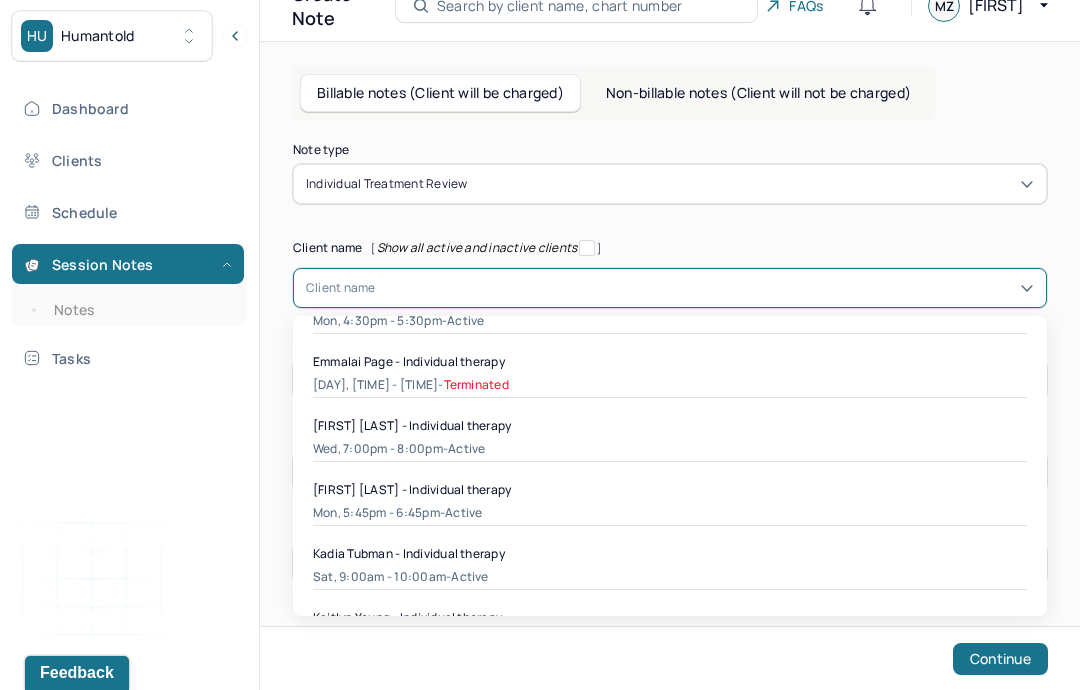 click on "[FIRST] [LAST] - Individual therapy" at bounding box center [670, 489] 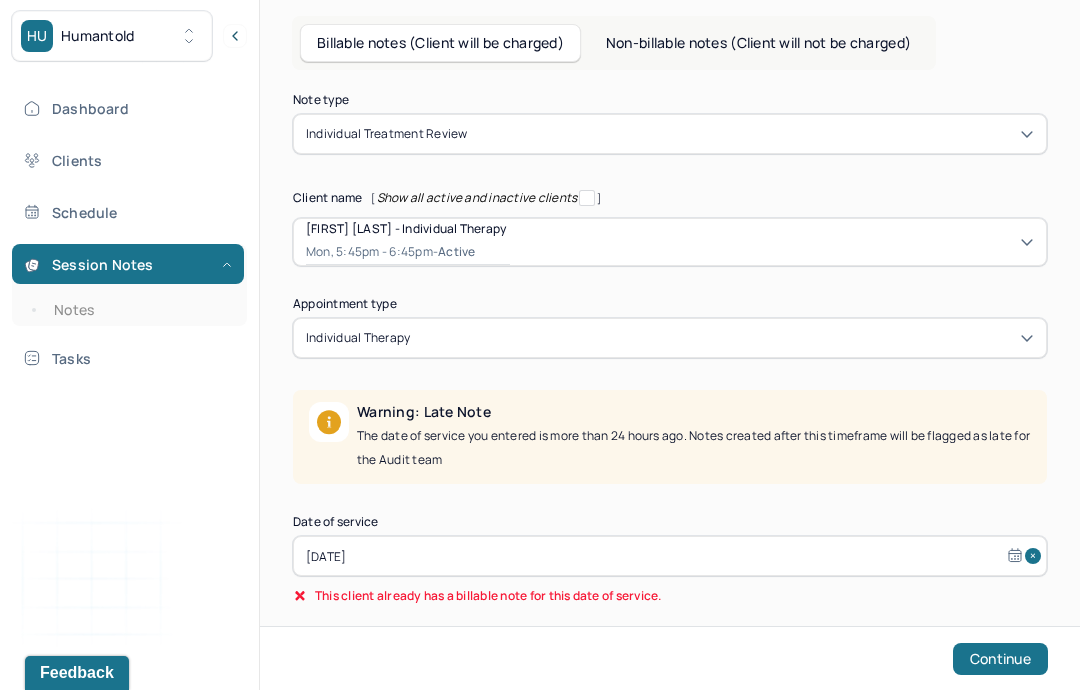 click on "[DATE]" at bounding box center [670, 556] 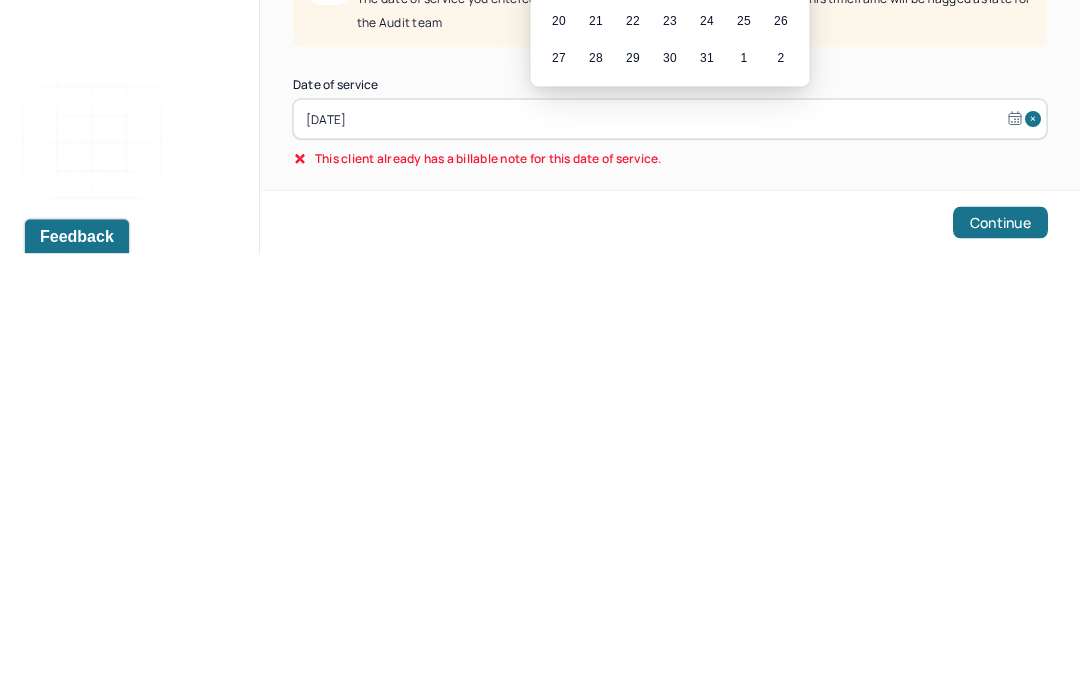 scroll, scrollTop: 217, scrollLeft: 0, axis: vertical 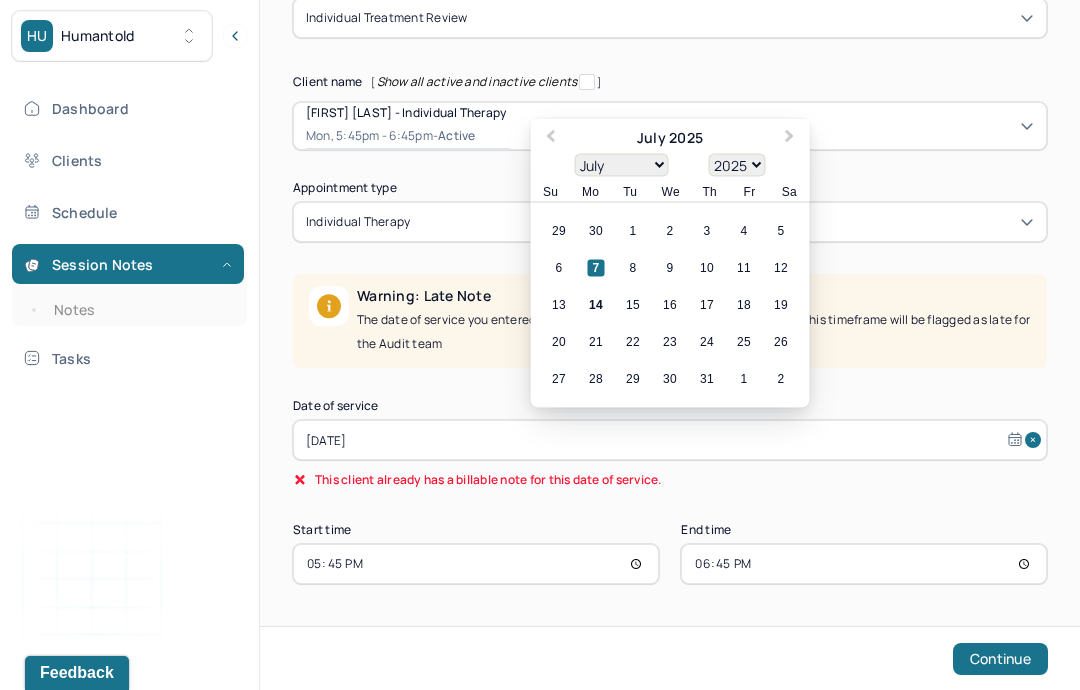 click on "14" at bounding box center [596, 305] 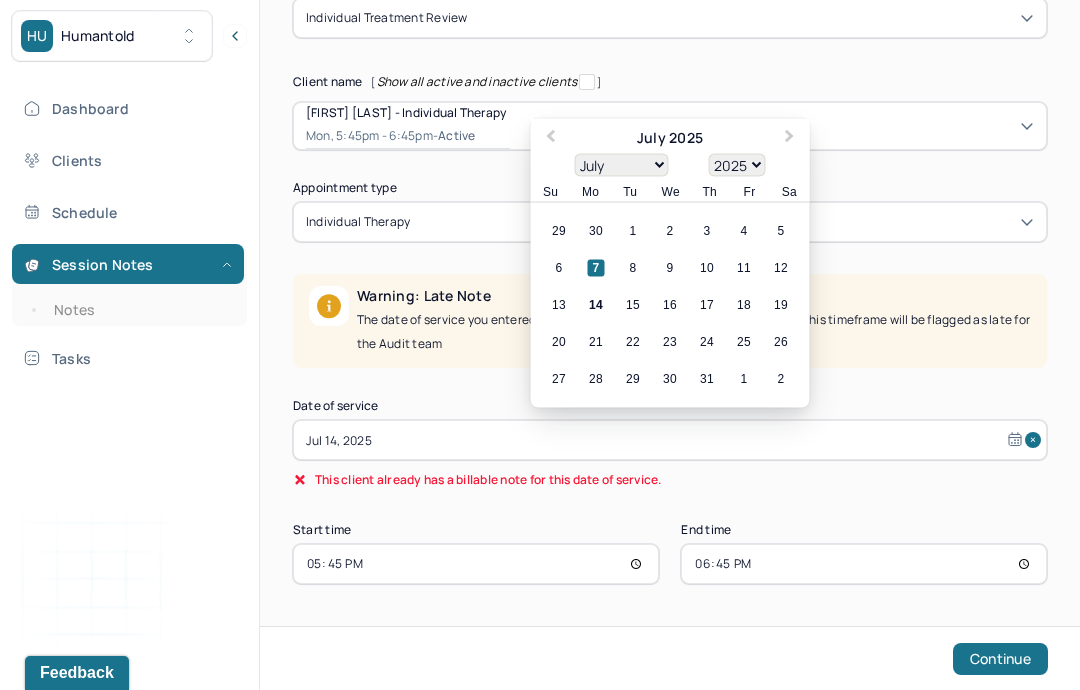 scroll, scrollTop: 80, scrollLeft: 0, axis: vertical 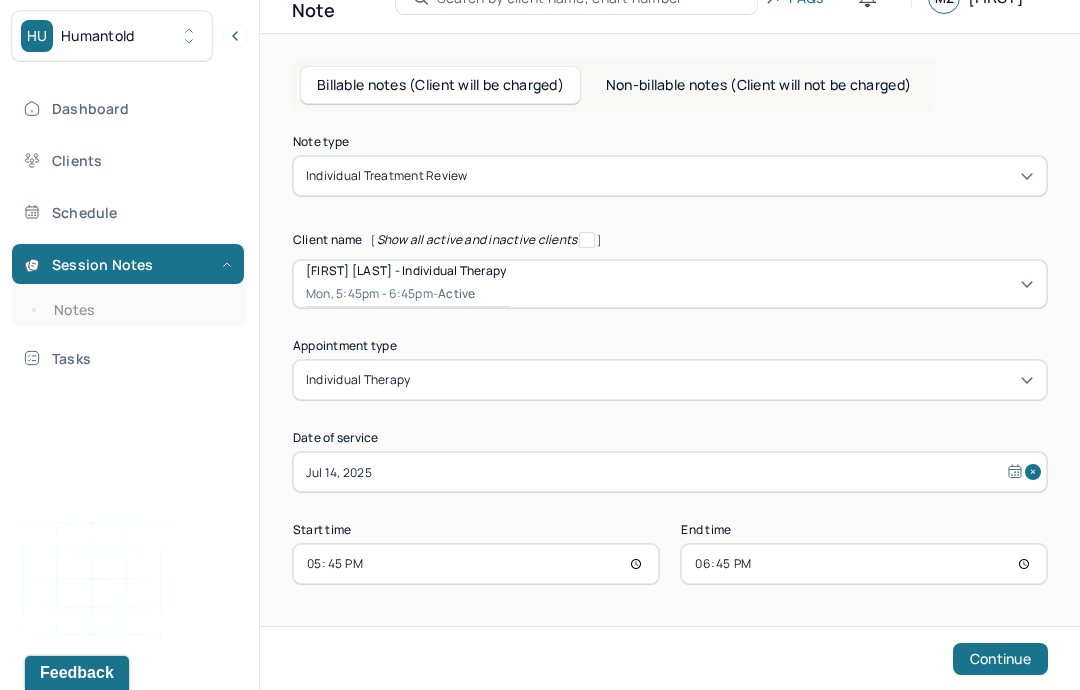 click on "Continue" at bounding box center [1000, 659] 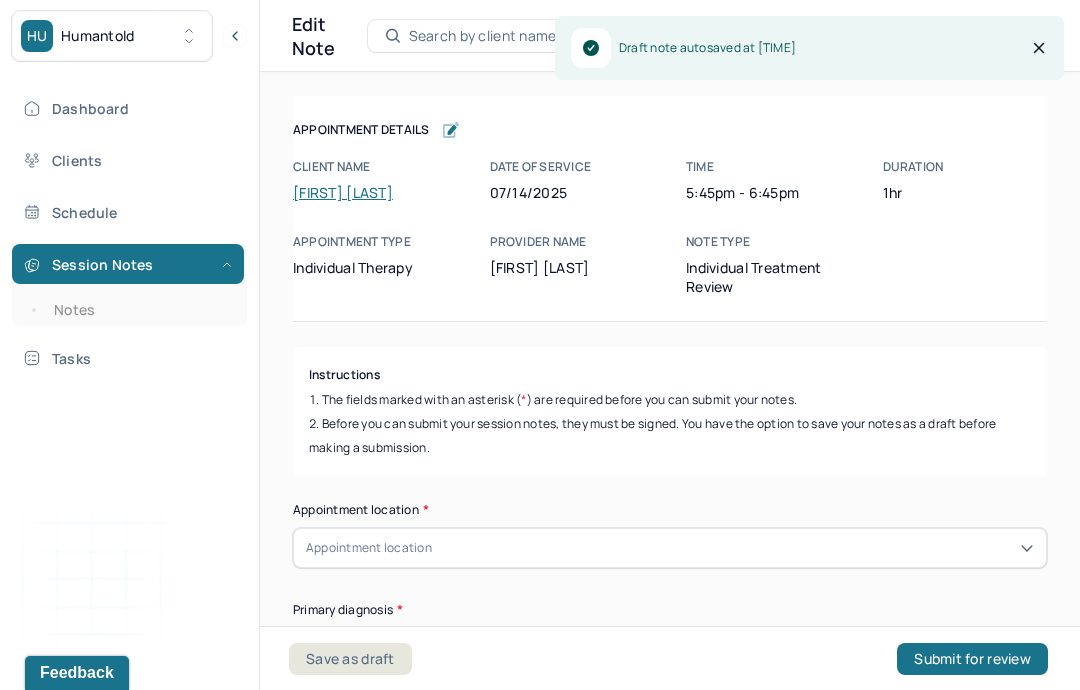 click on "Save as draft" at bounding box center (350, 659) 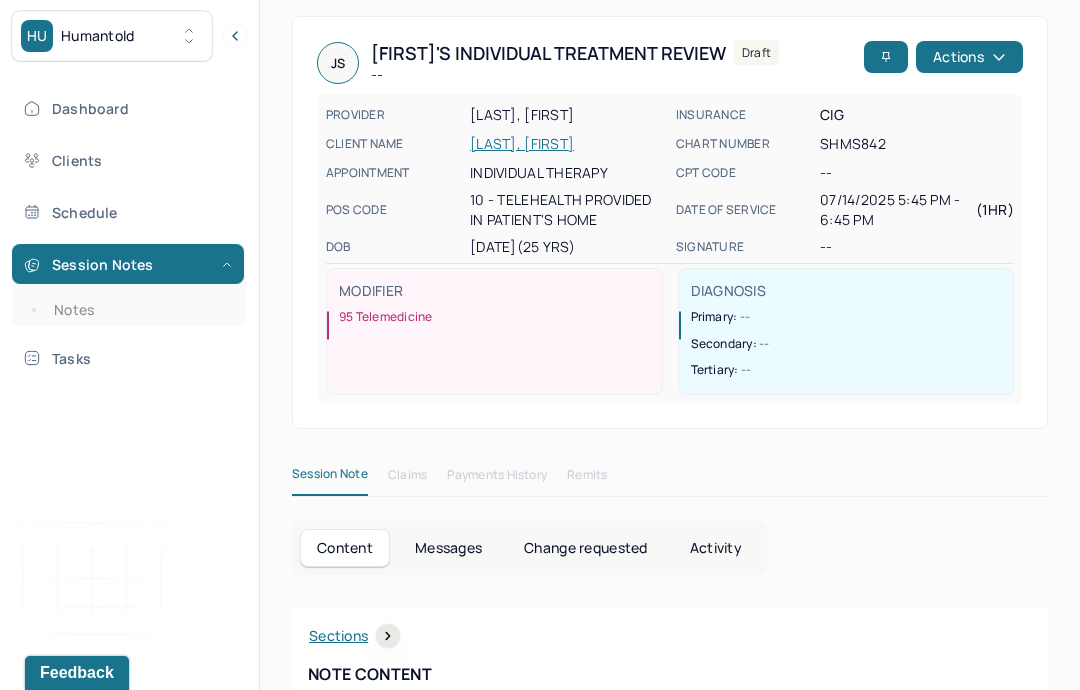click on "Dashboard" at bounding box center (128, 108) 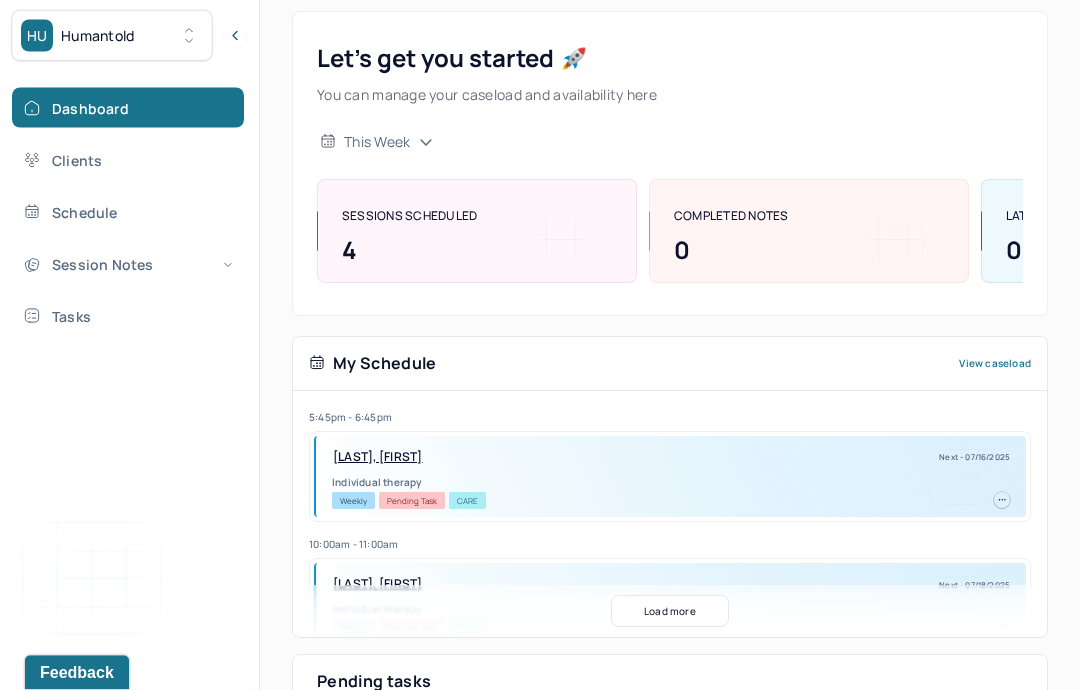 scroll, scrollTop: 0, scrollLeft: 0, axis: both 